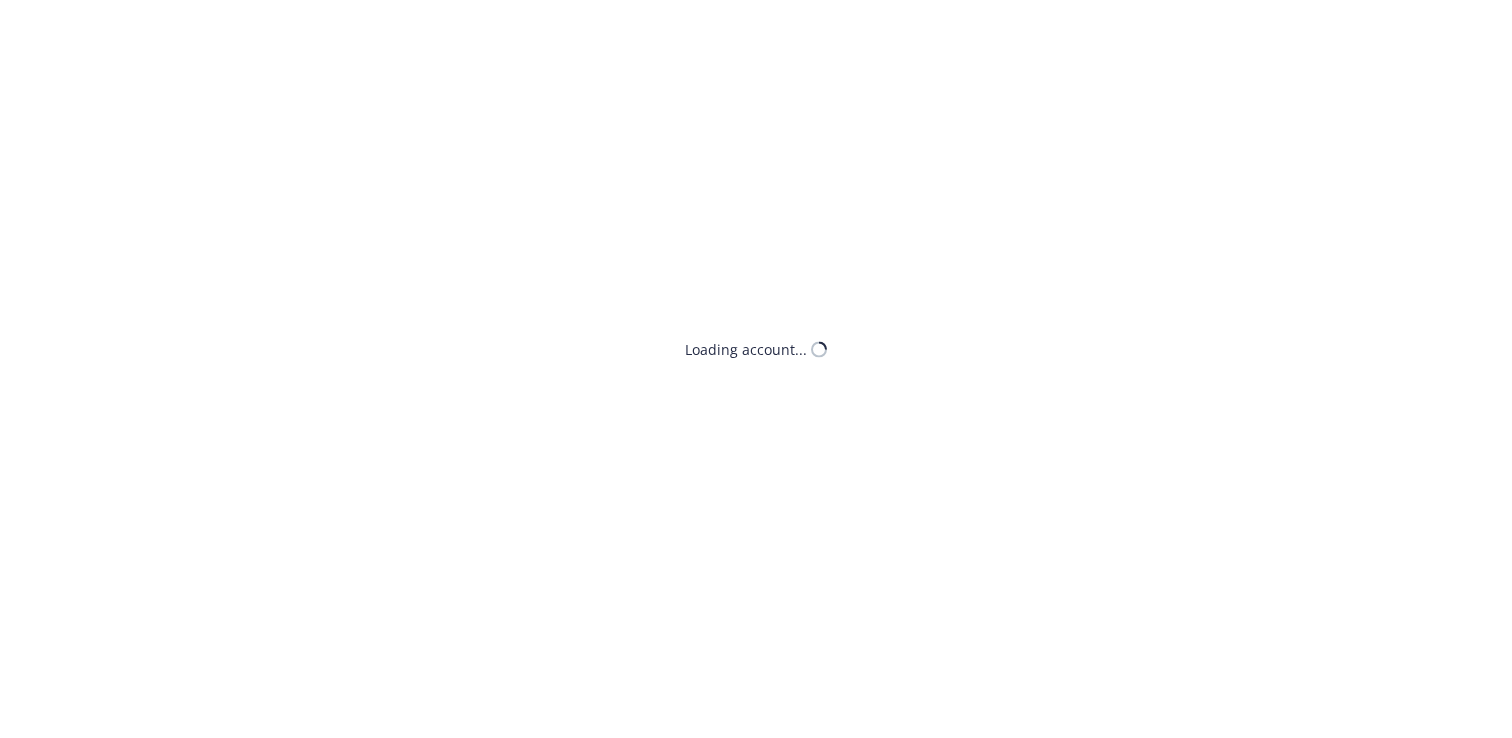 scroll, scrollTop: 0, scrollLeft: 0, axis: both 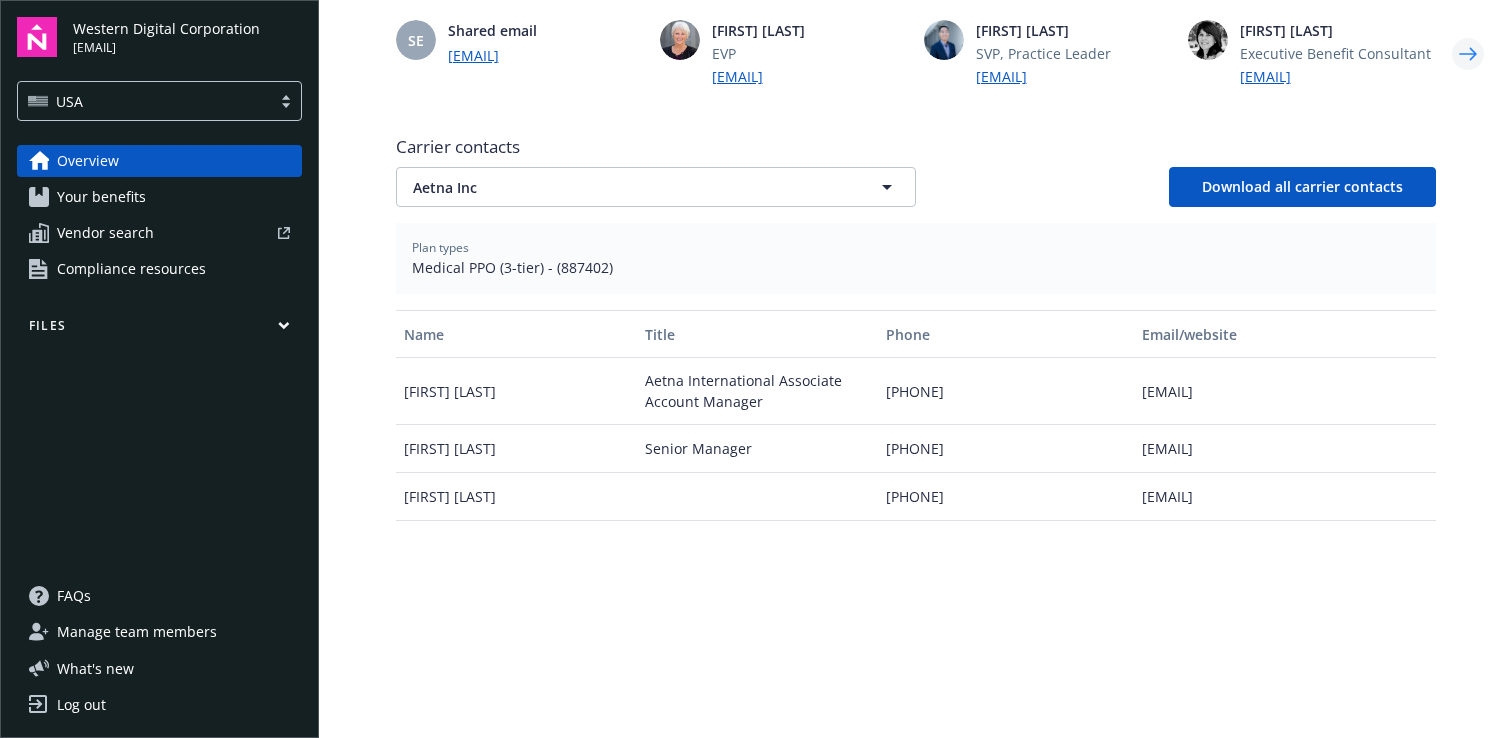 click 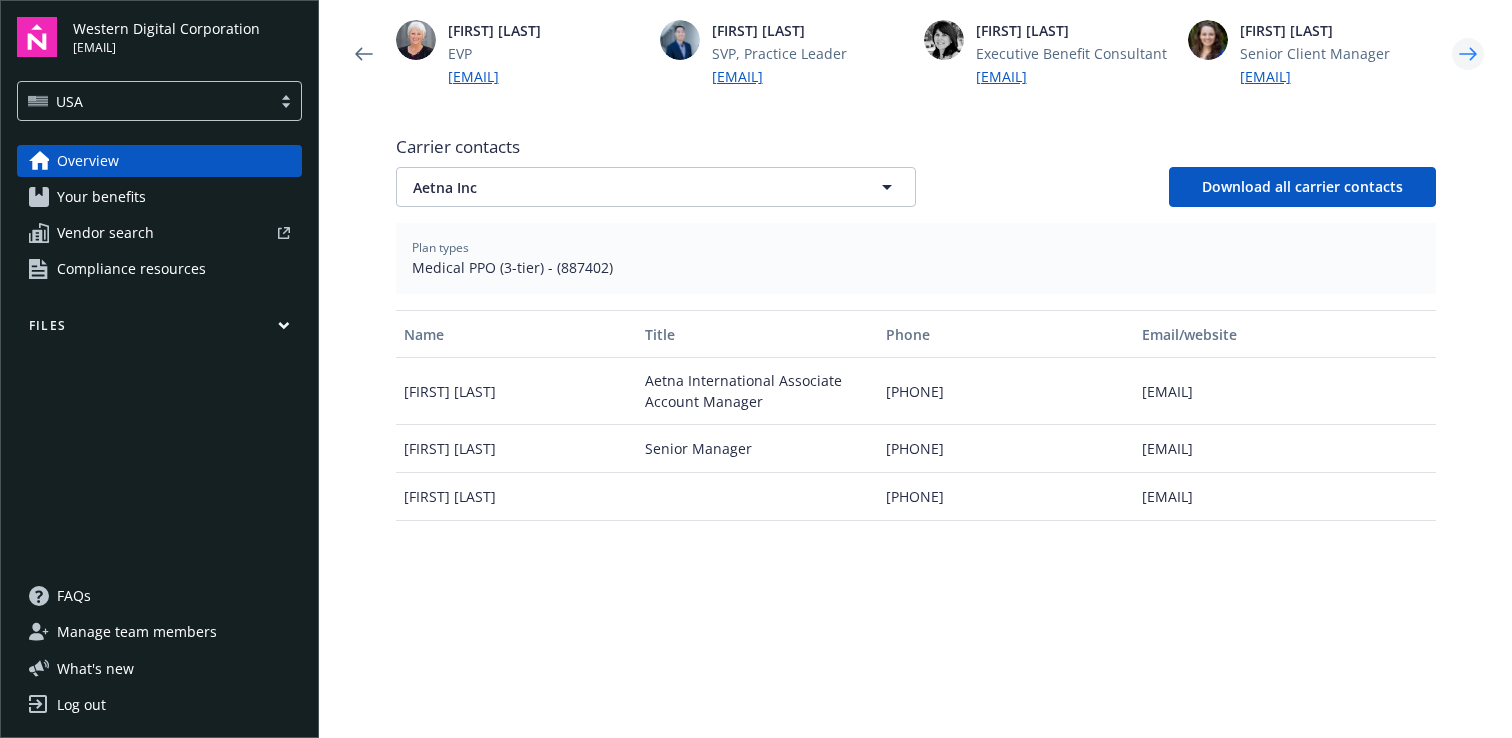 click 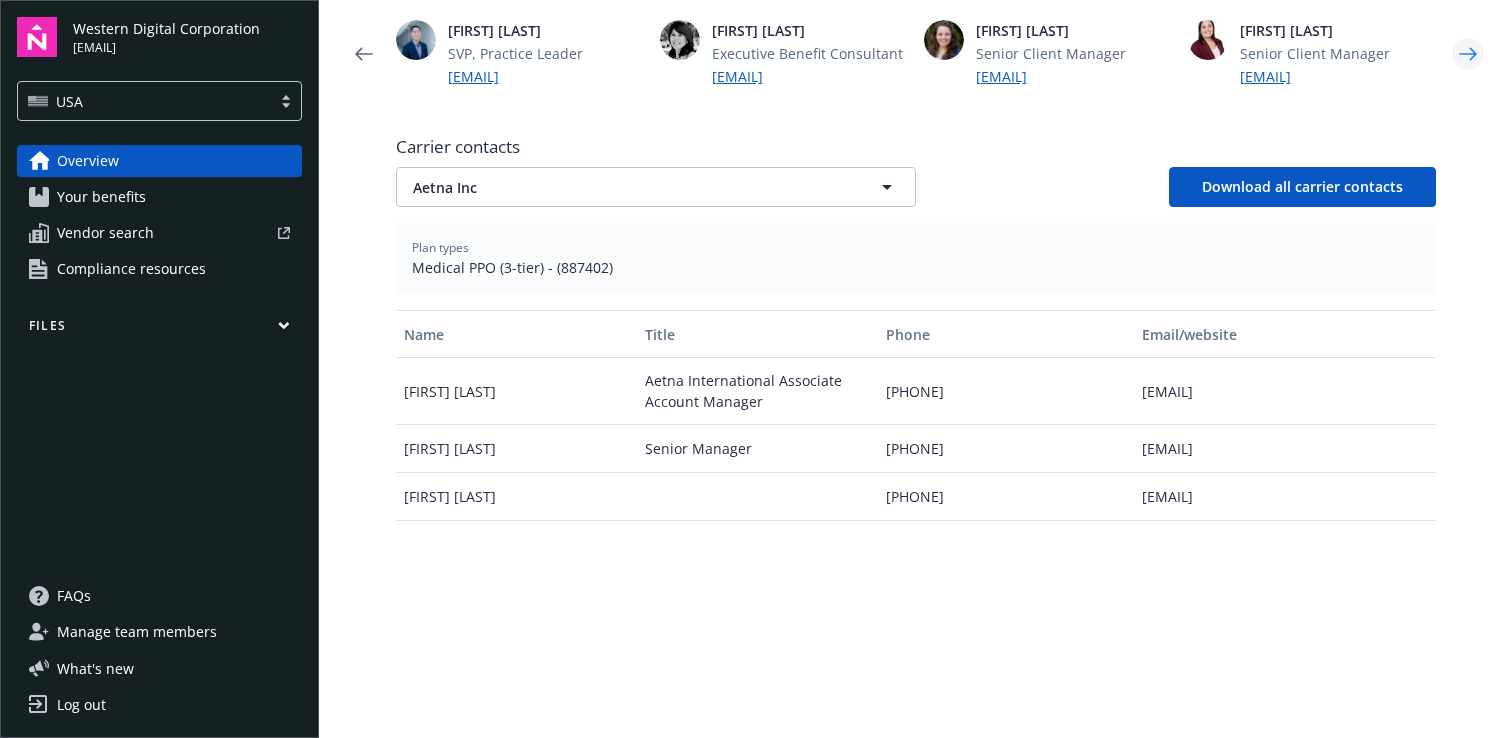 click 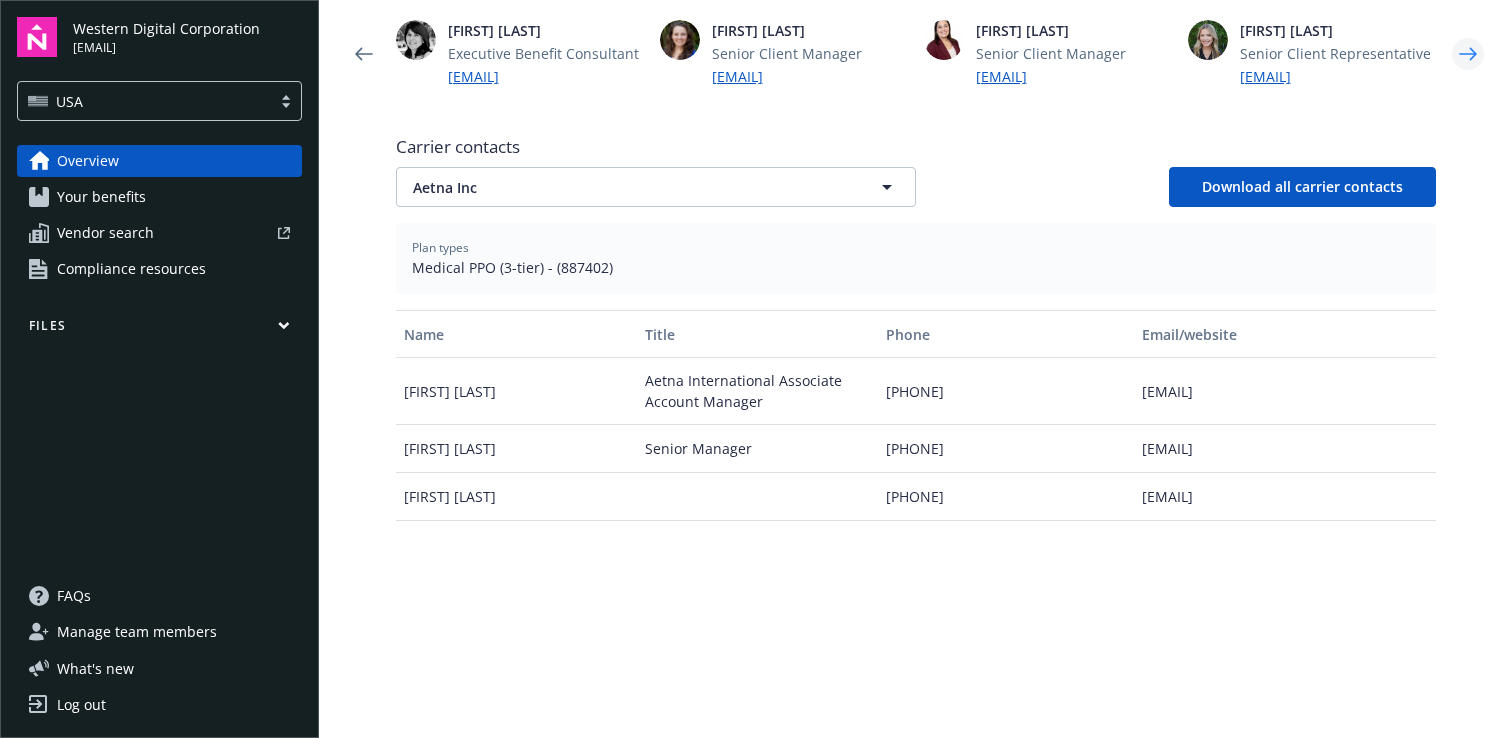 click 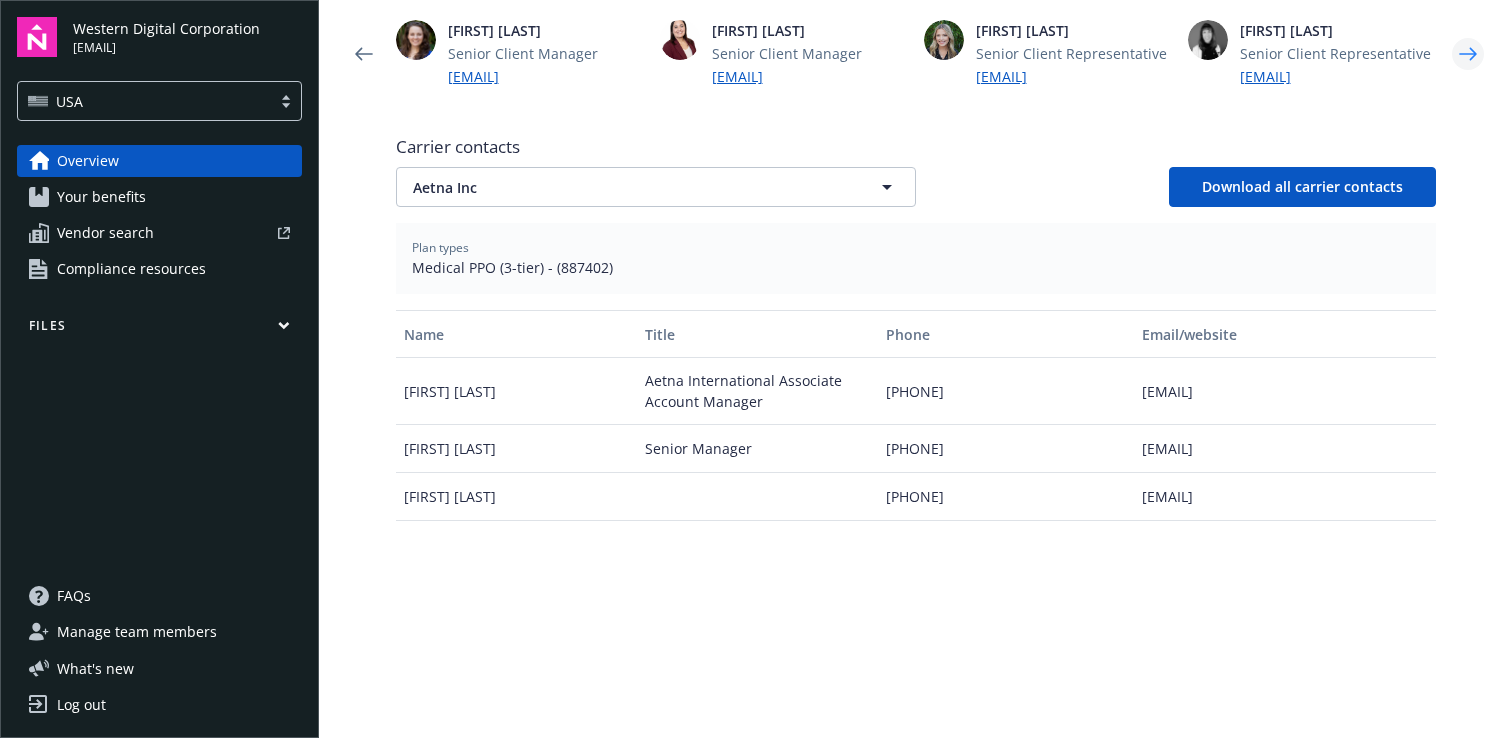 click 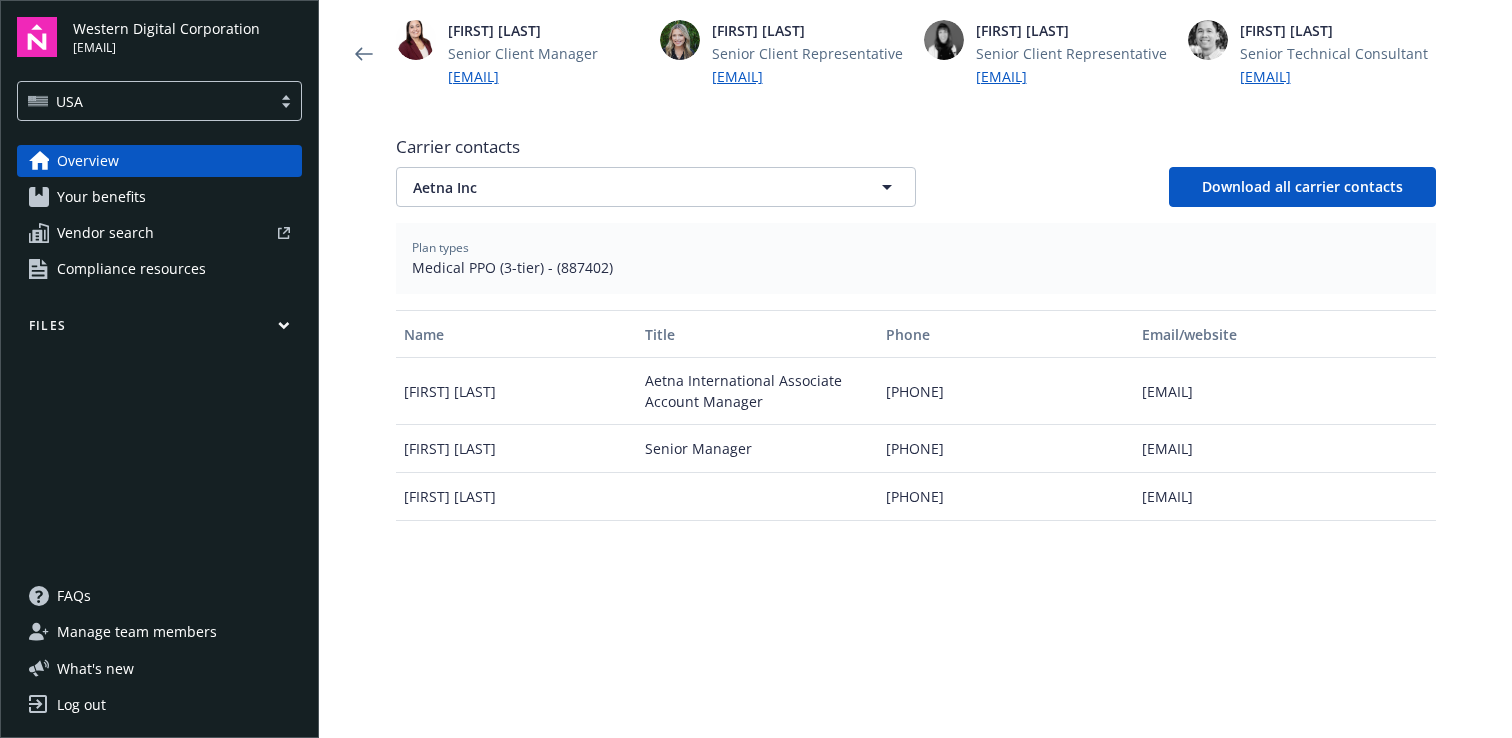 click 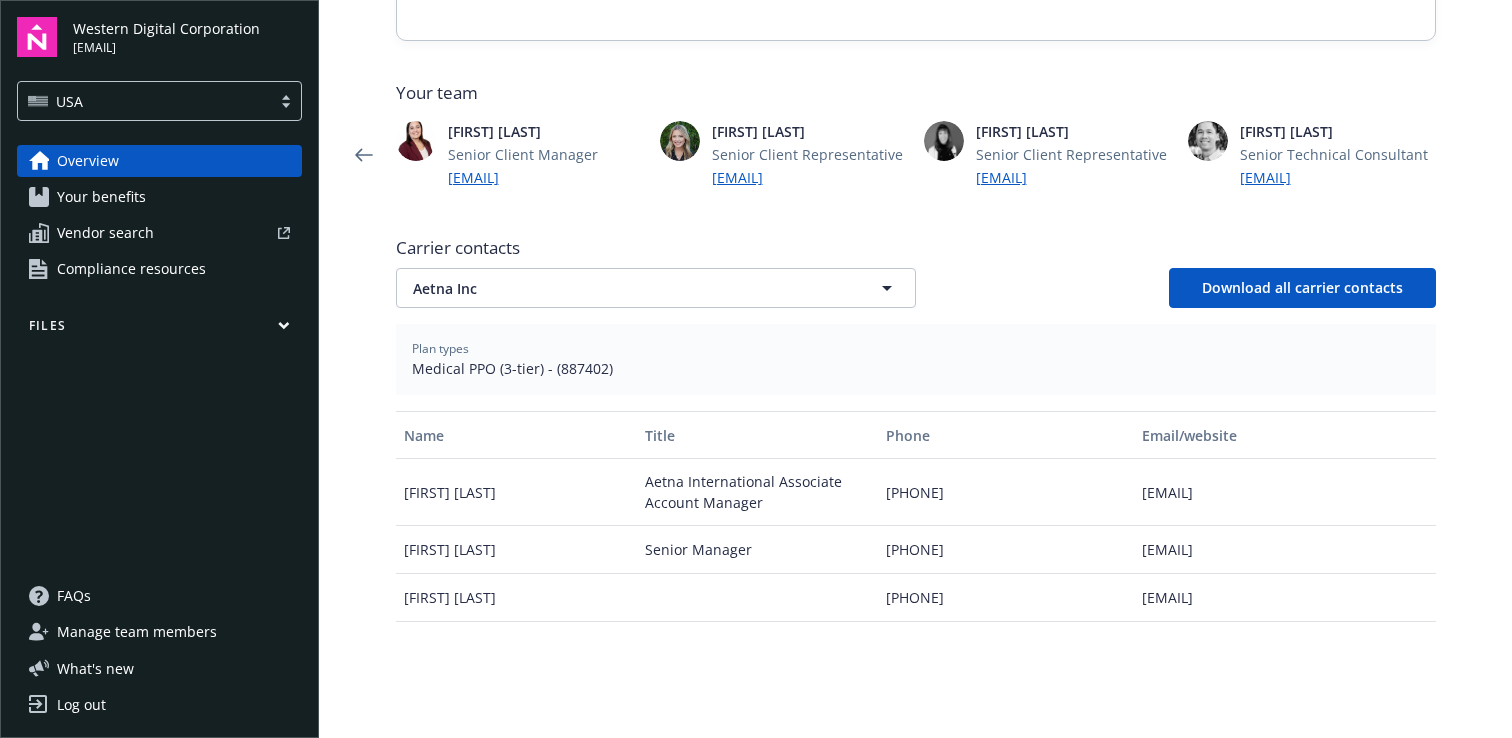 scroll, scrollTop: 513, scrollLeft: 0, axis: vertical 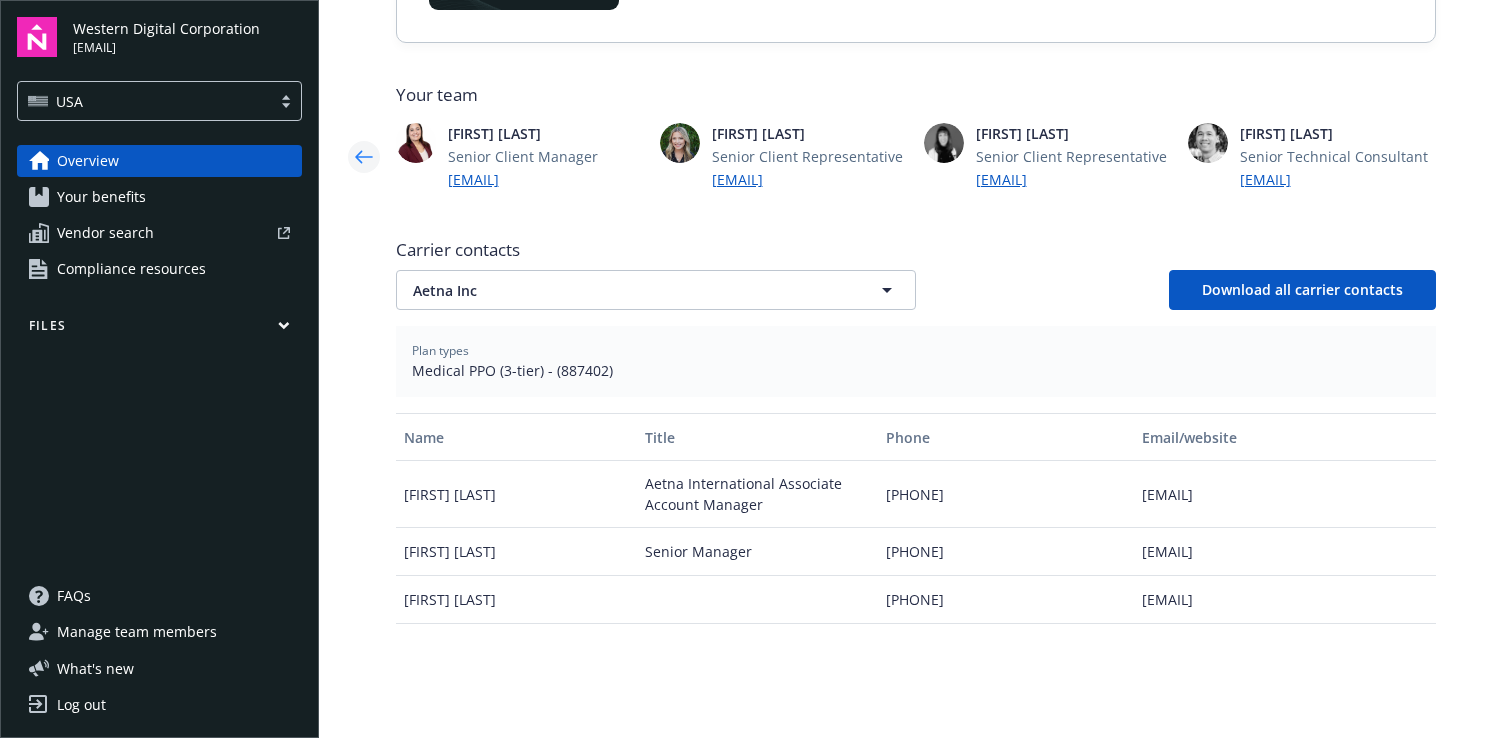 click 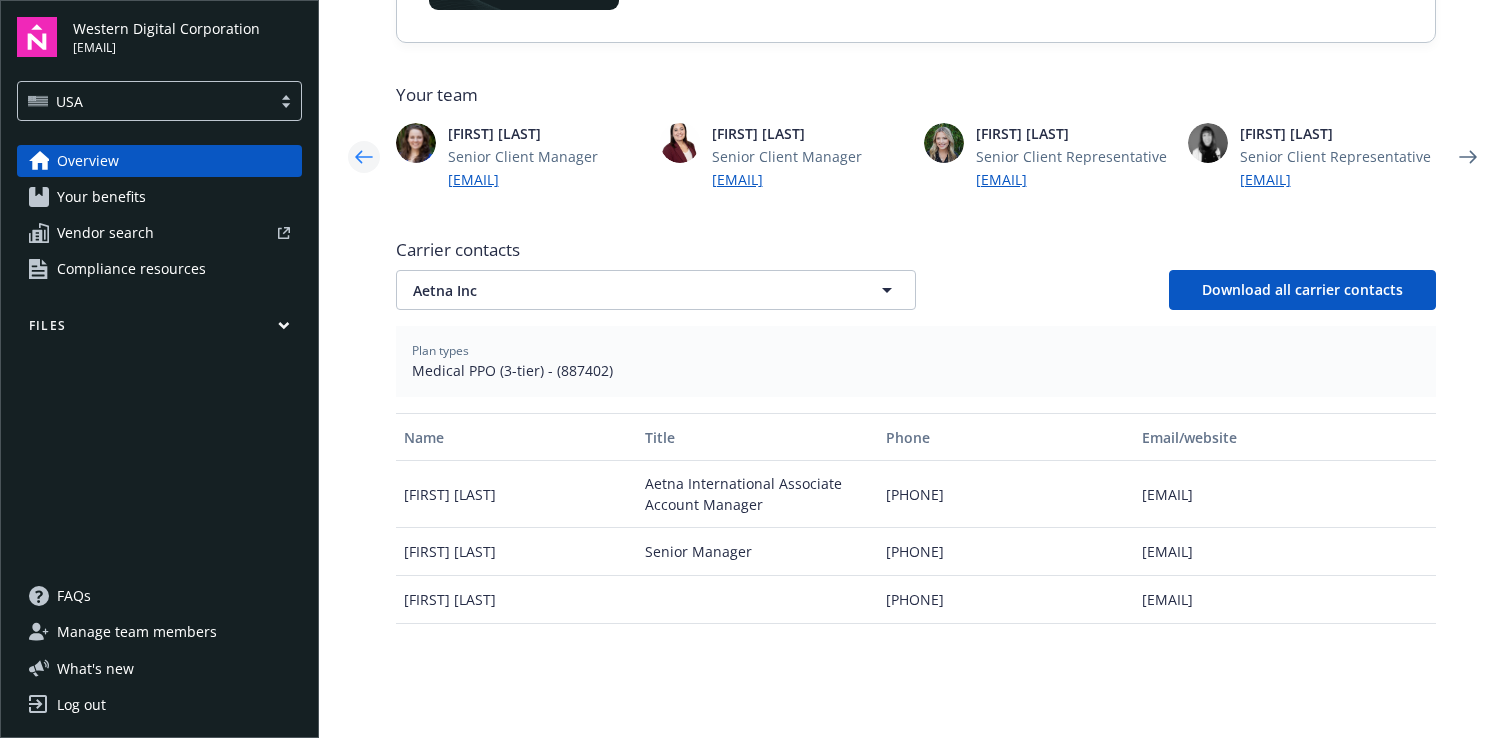 click 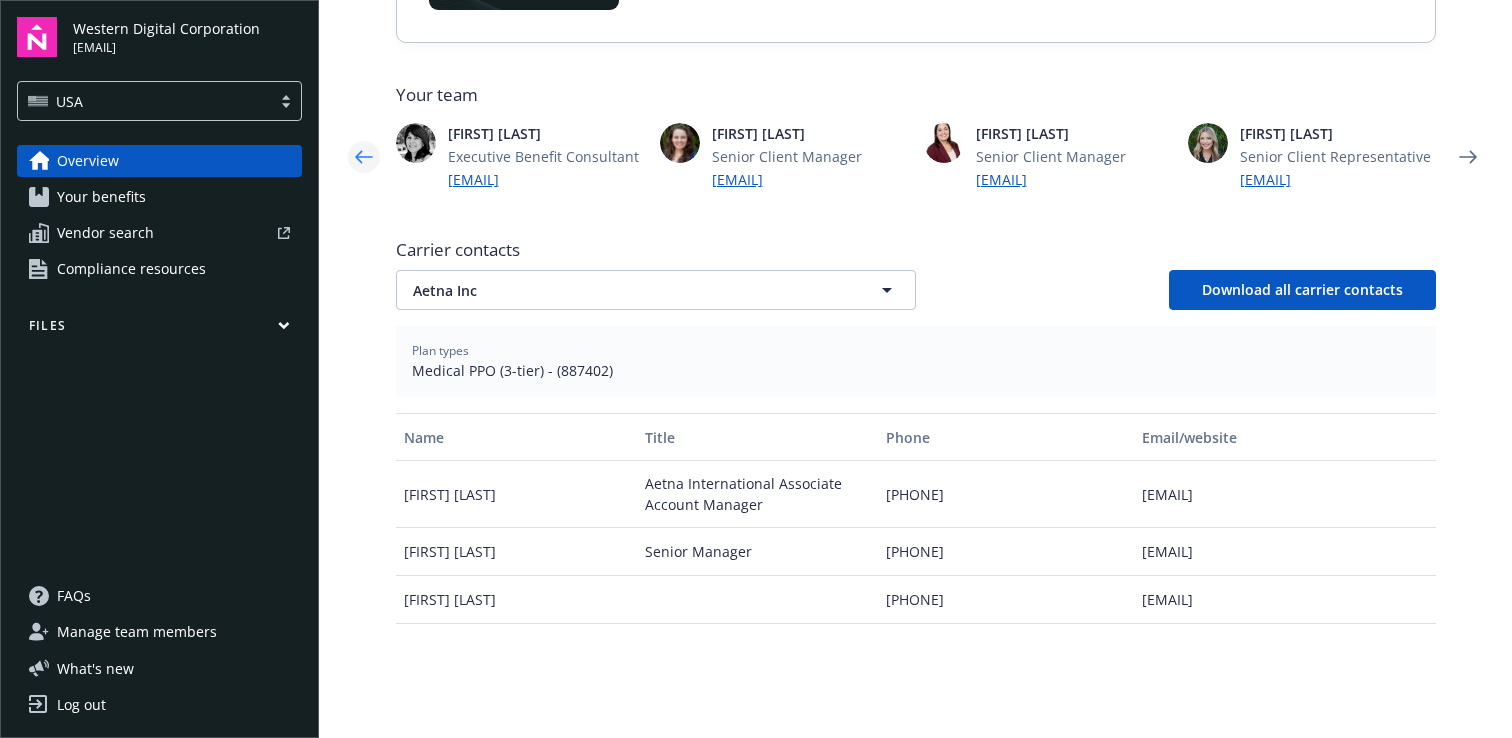 click 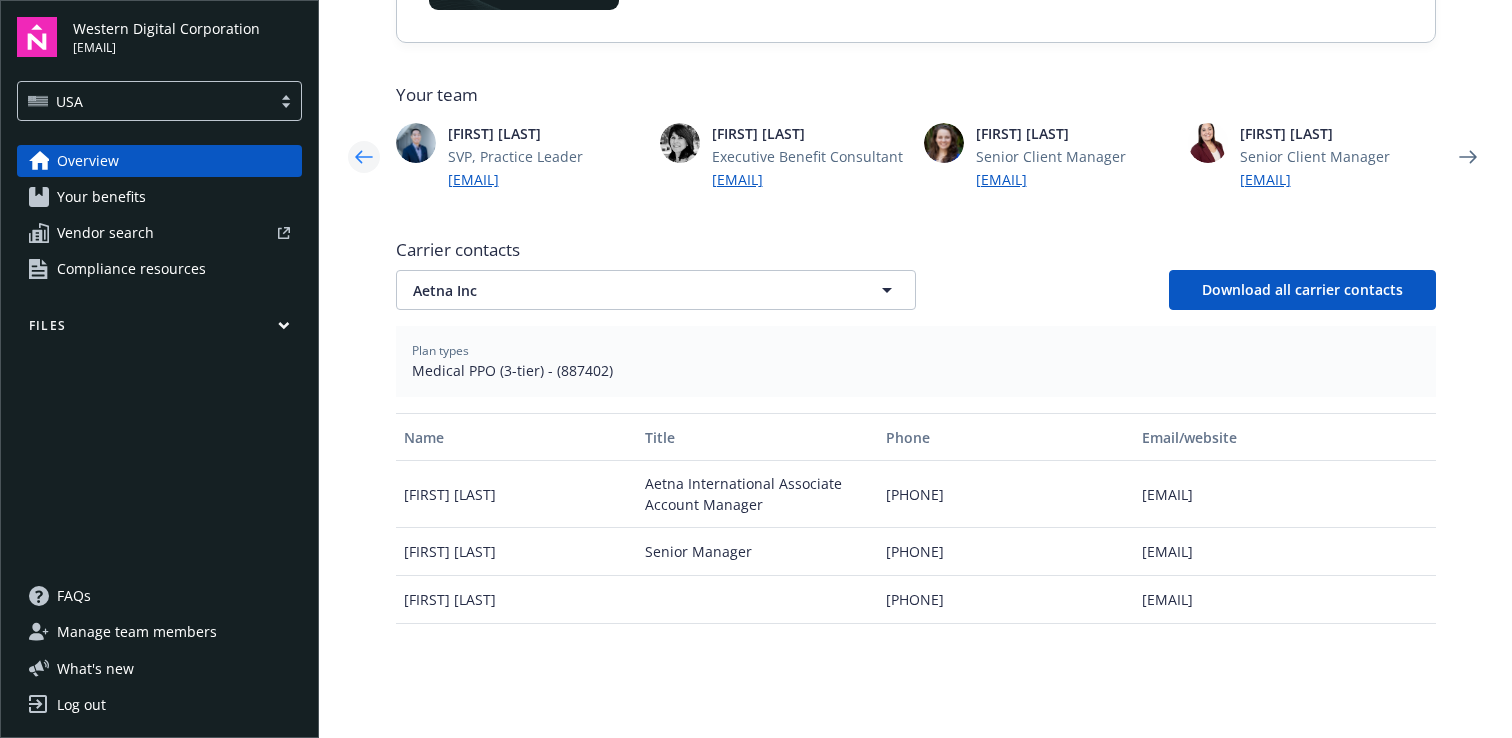 click 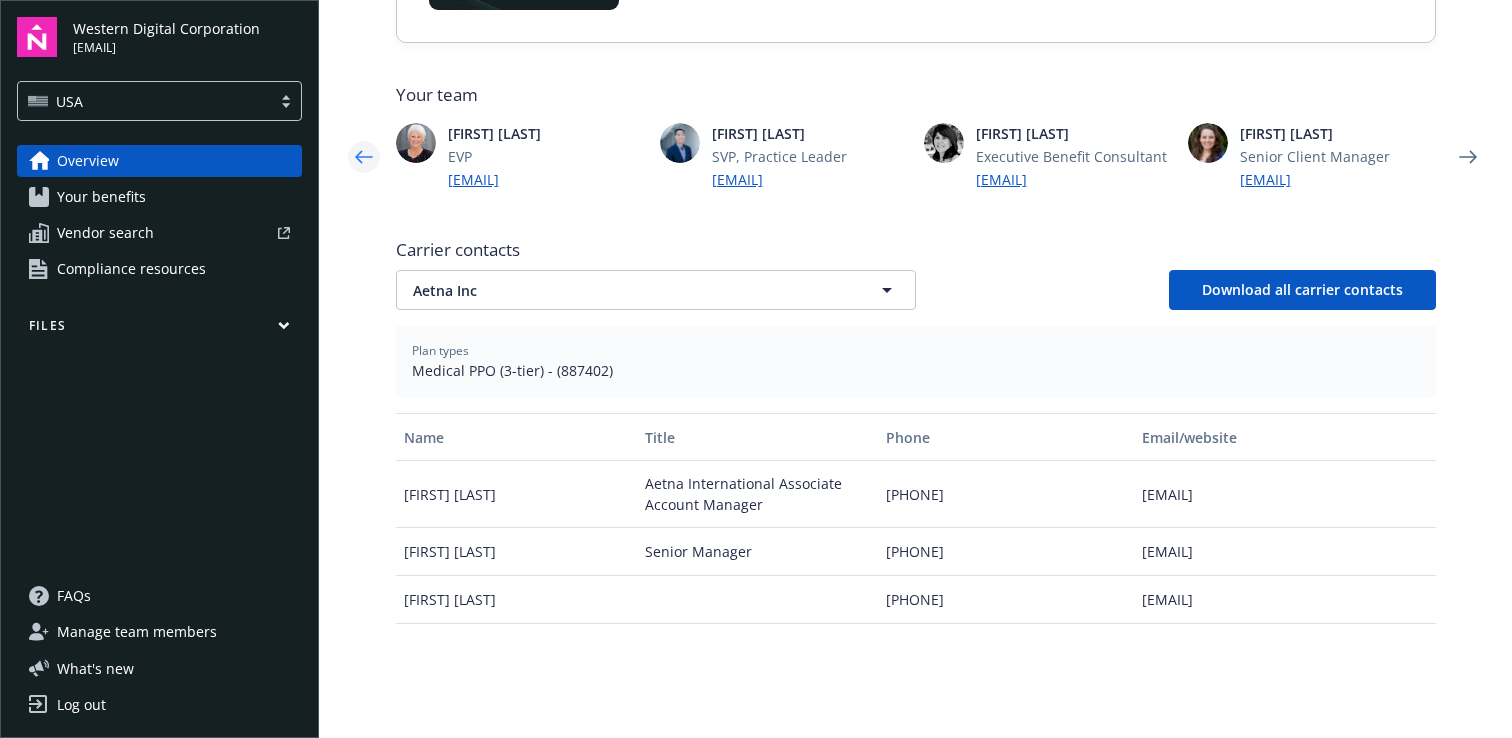 click 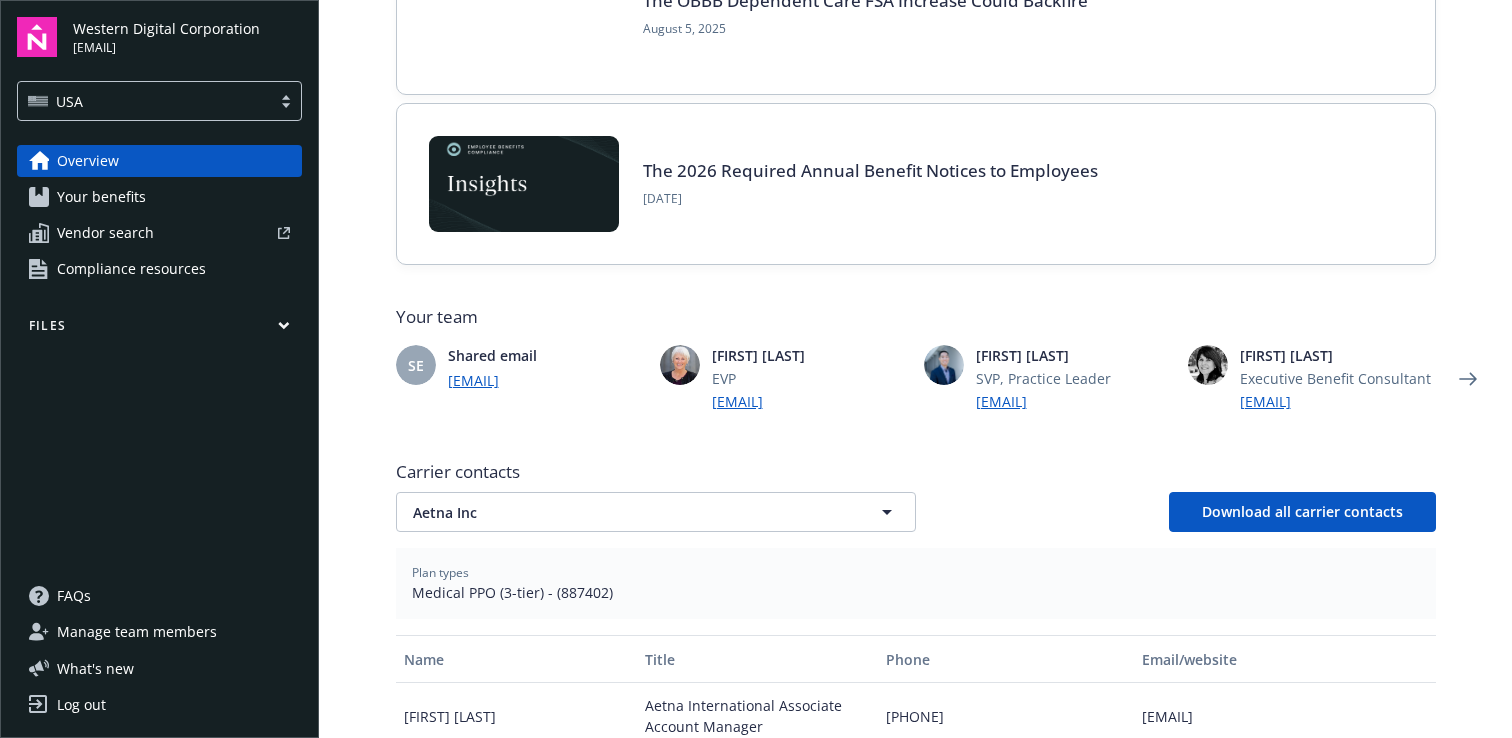 scroll, scrollTop: 0, scrollLeft: 0, axis: both 